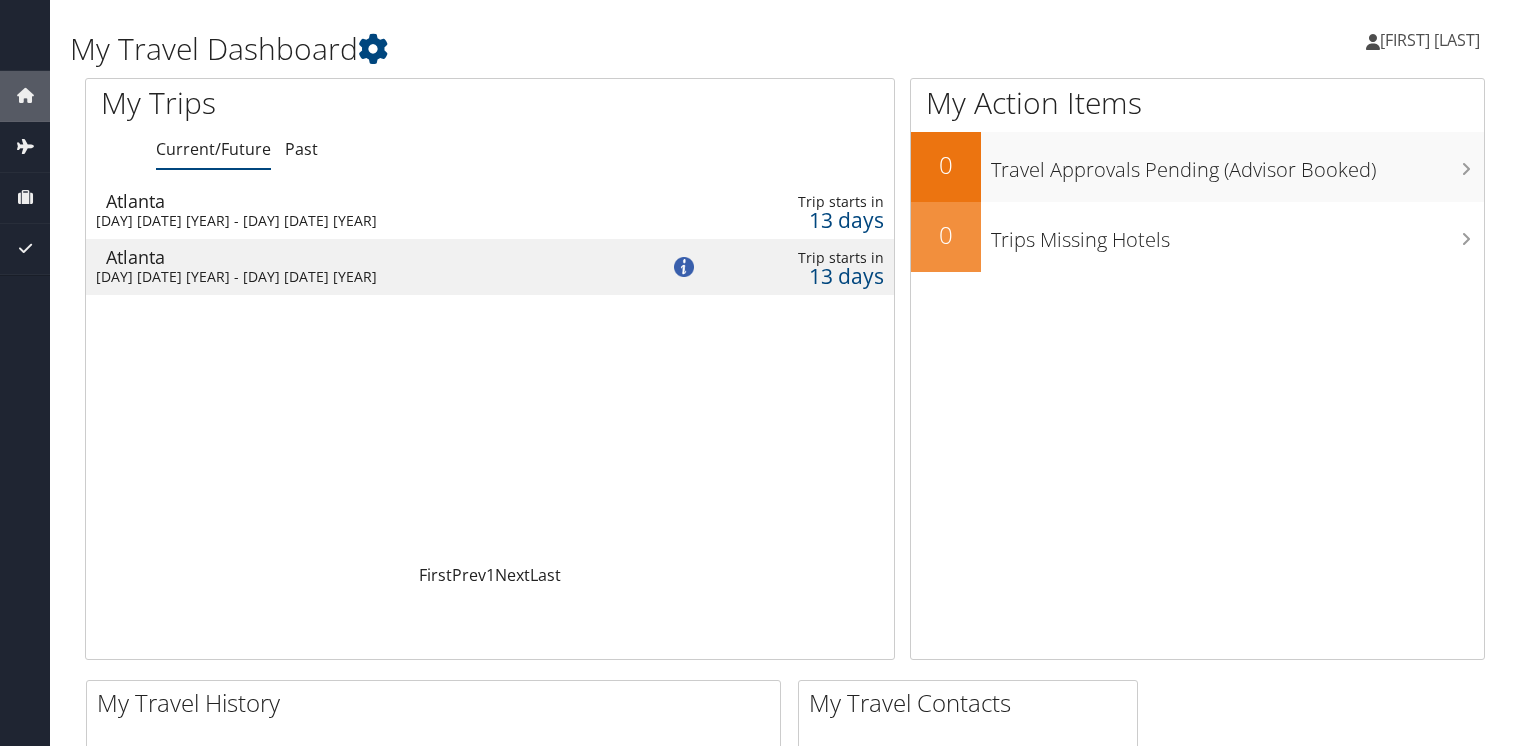 scroll, scrollTop: 0, scrollLeft: 0, axis: both 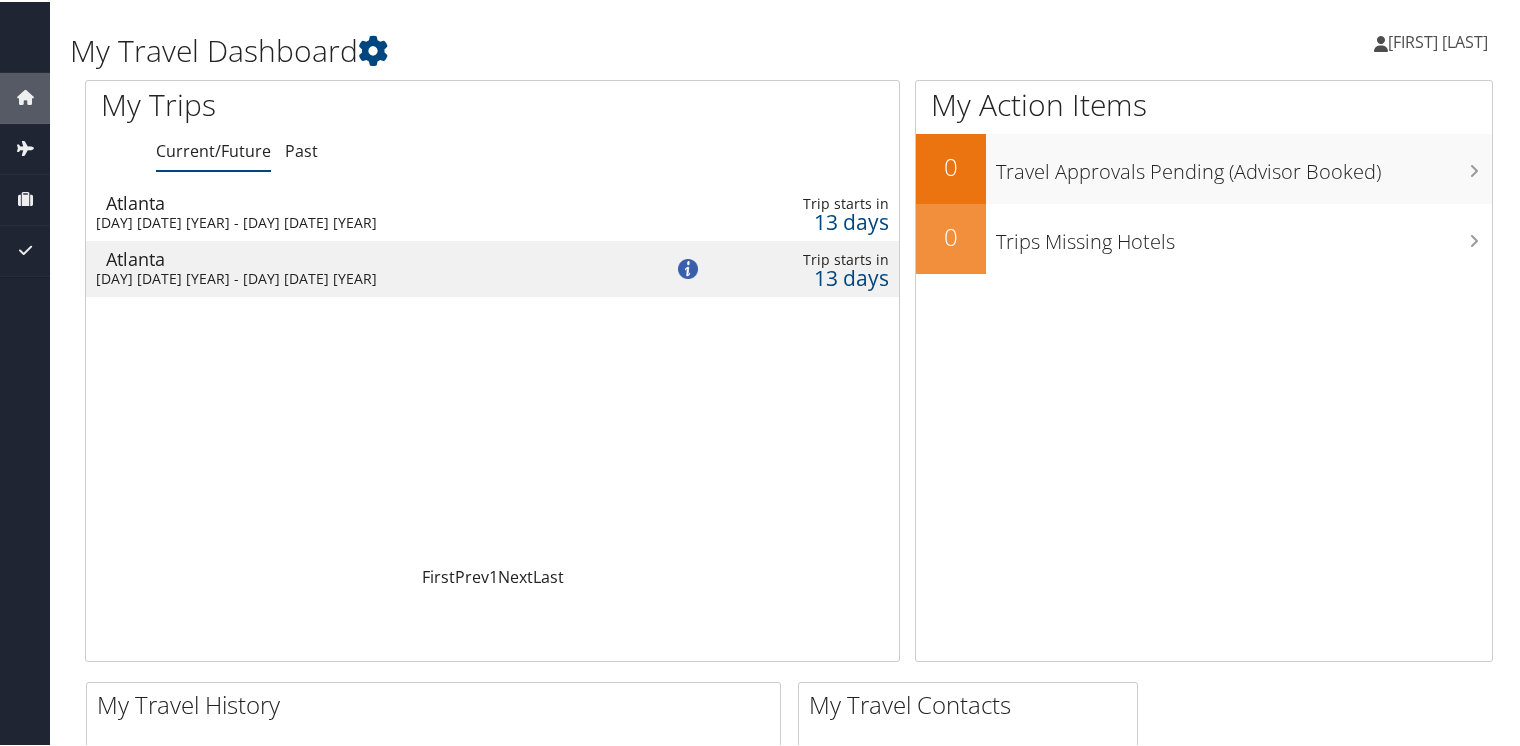 click on "[FIRST] [LAST]" at bounding box center (1438, 40) 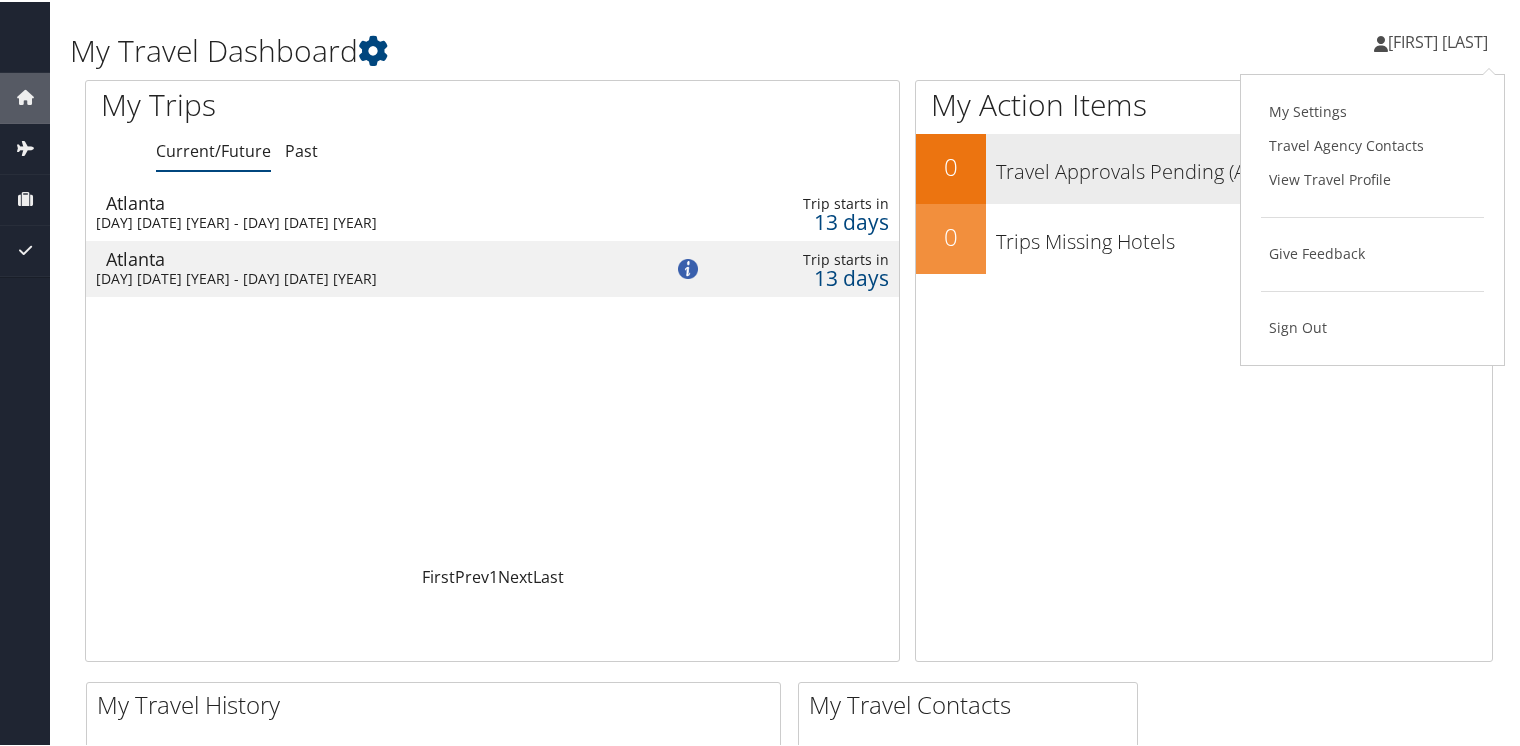 click on "View Travel Profile" at bounding box center [1372, 178] 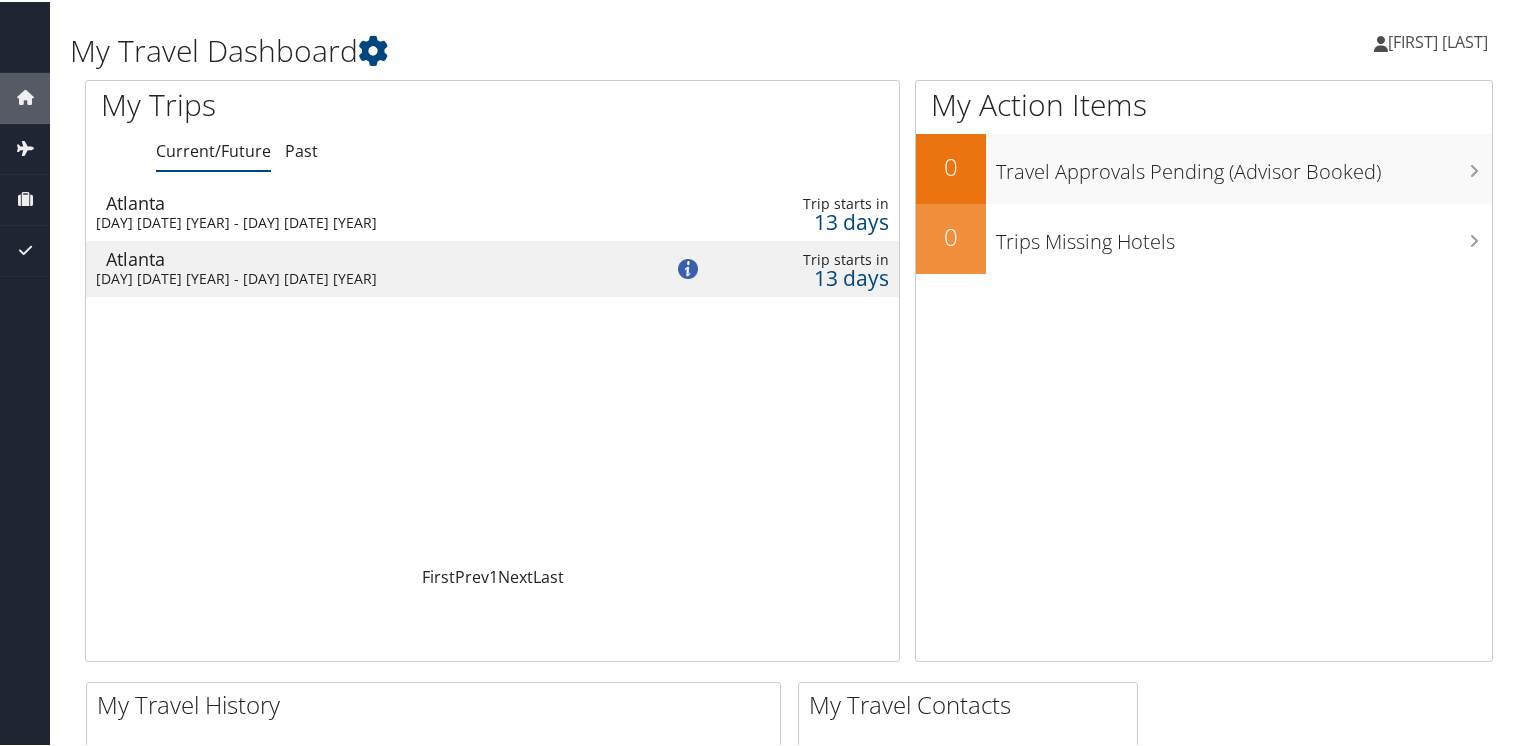 click on "Margaret Stein" at bounding box center [1438, 40] 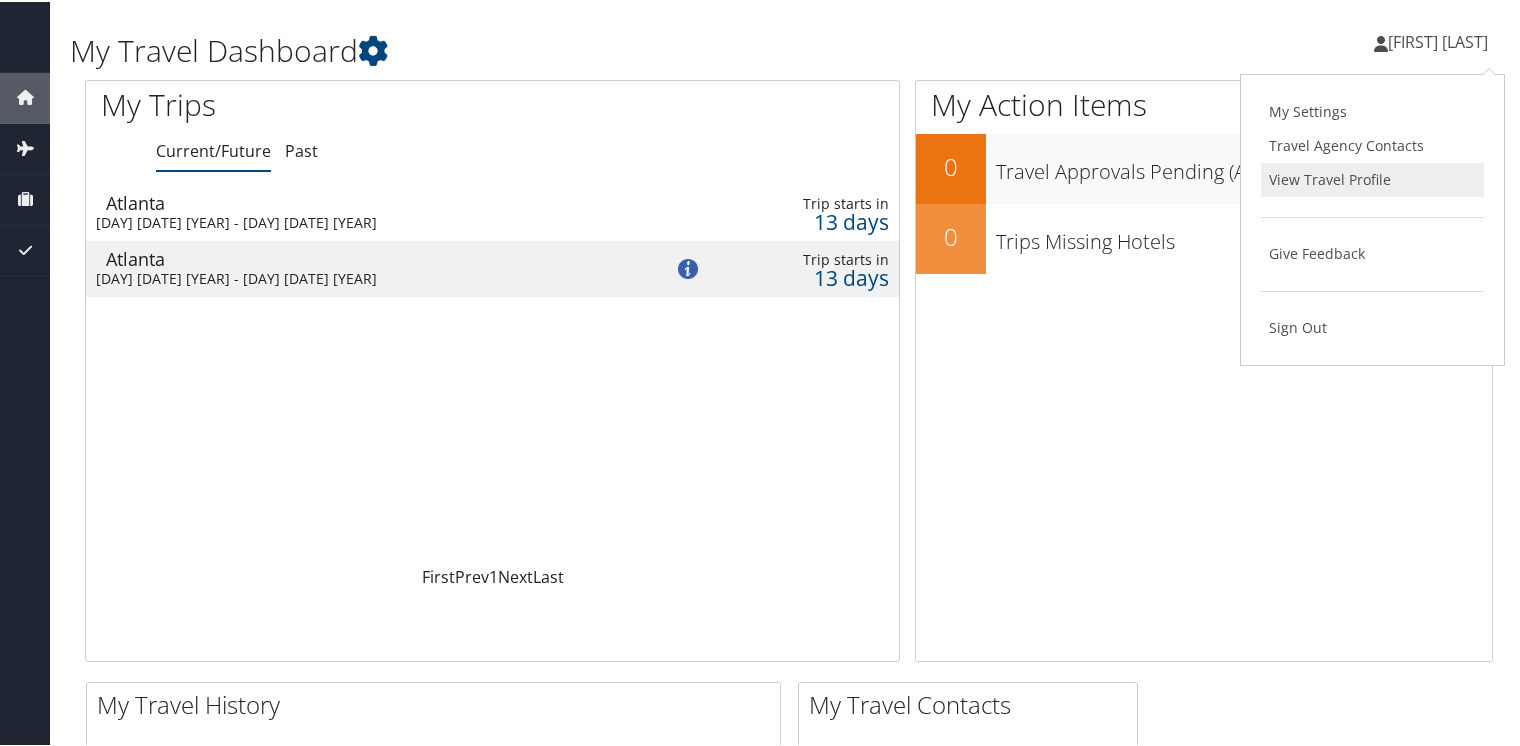 click on "View Travel Profile" at bounding box center [1372, 178] 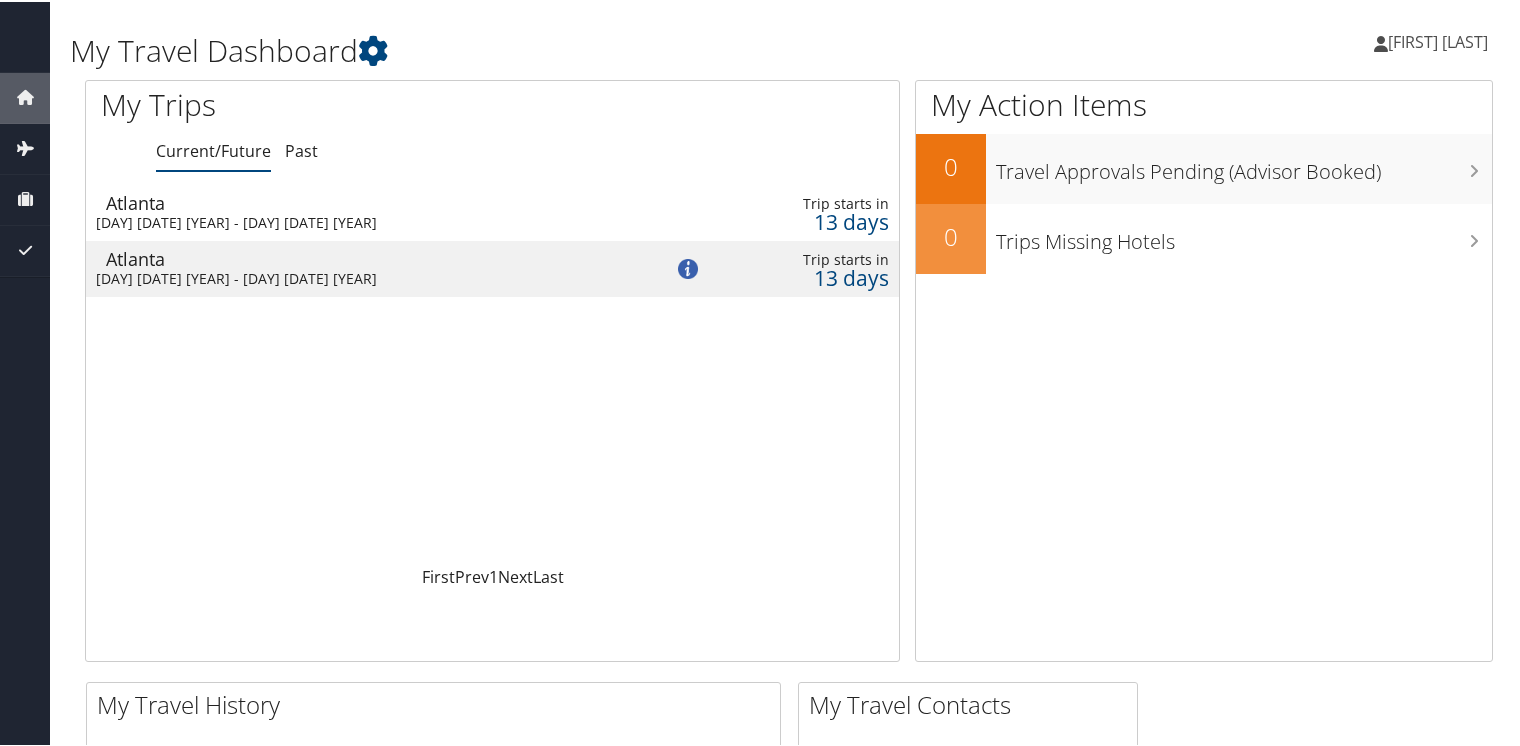 click on "Margaret Stein" at bounding box center [1438, 40] 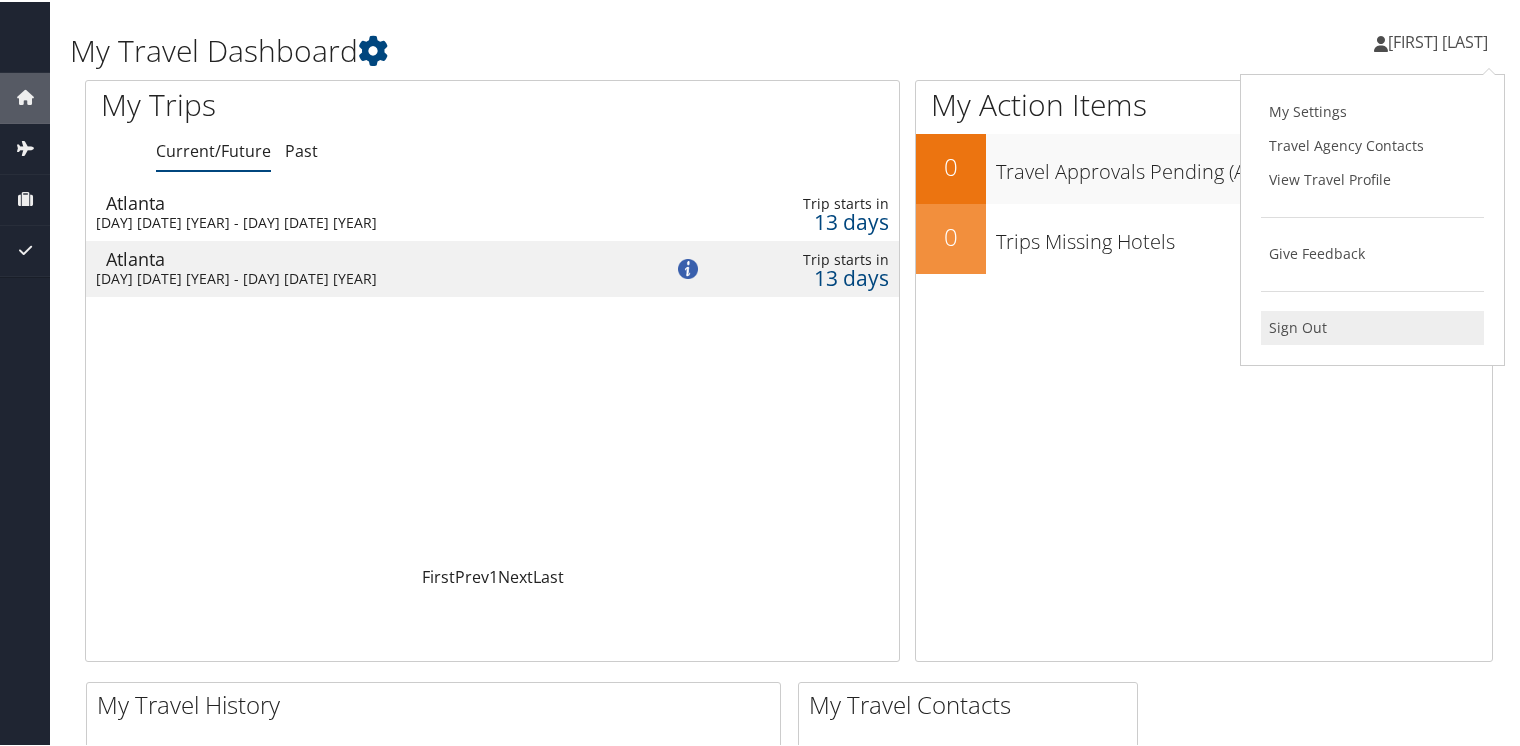 click on "Sign Out" at bounding box center [1372, 326] 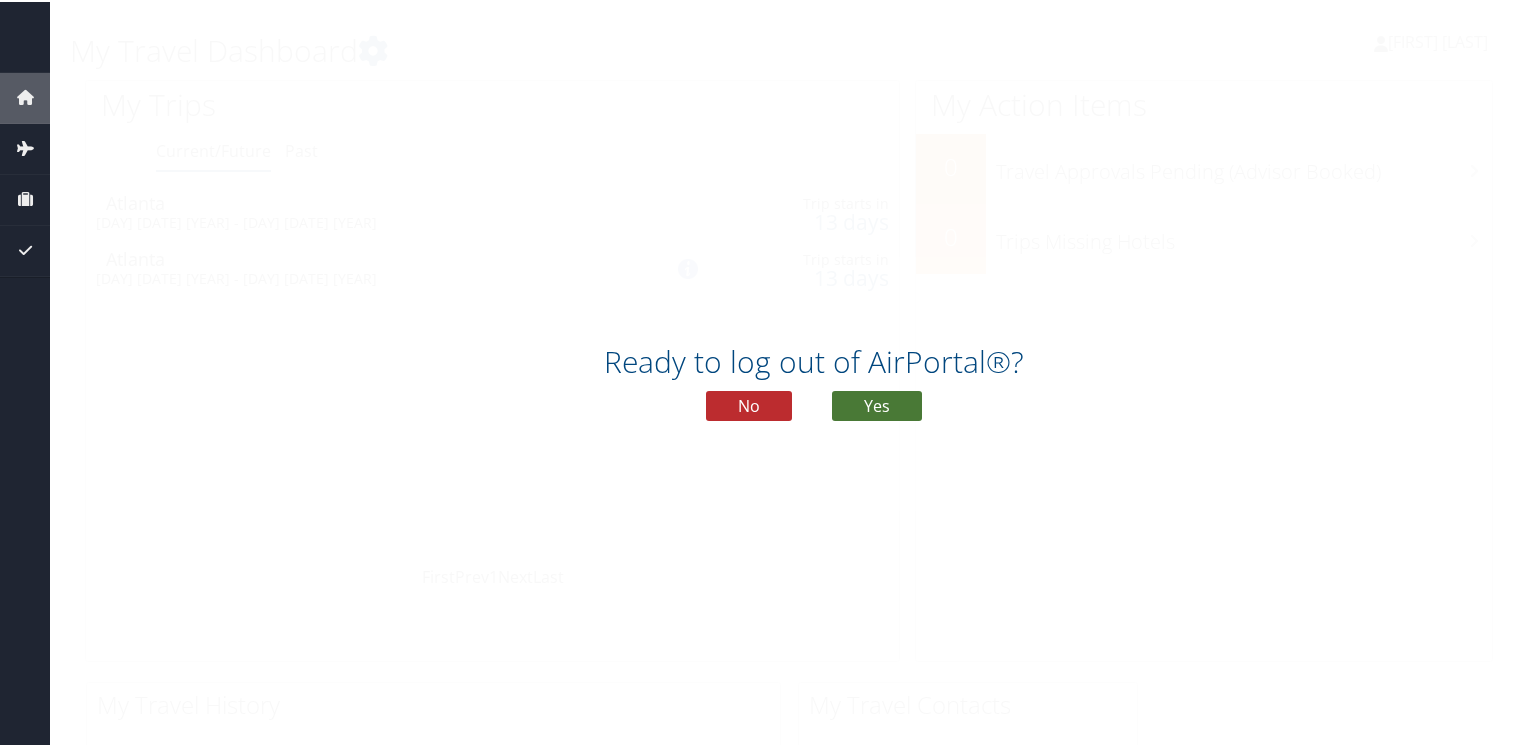 click on "Yes" at bounding box center (877, 404) 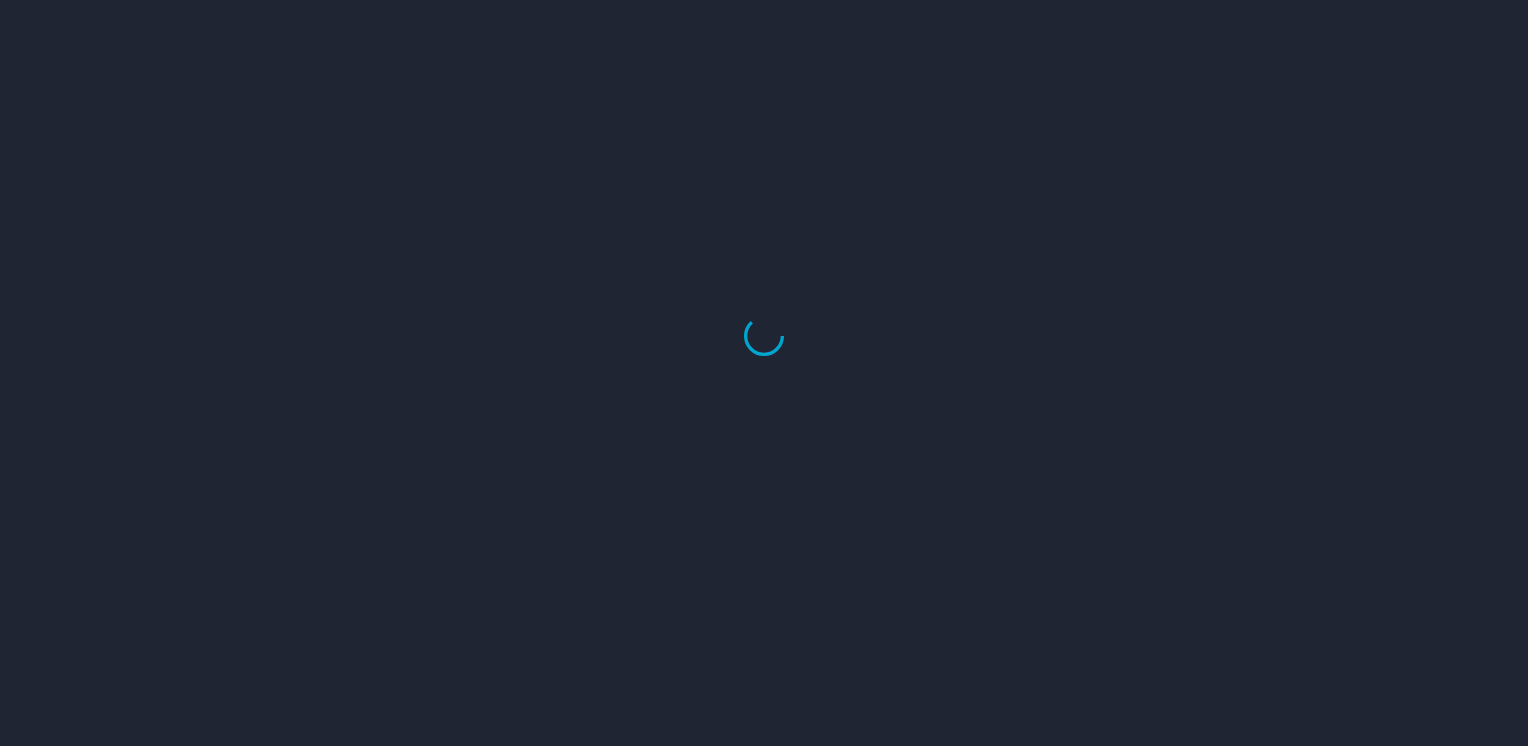 scroll, scrollTop: 0, scrollLeft: 0, axis: both 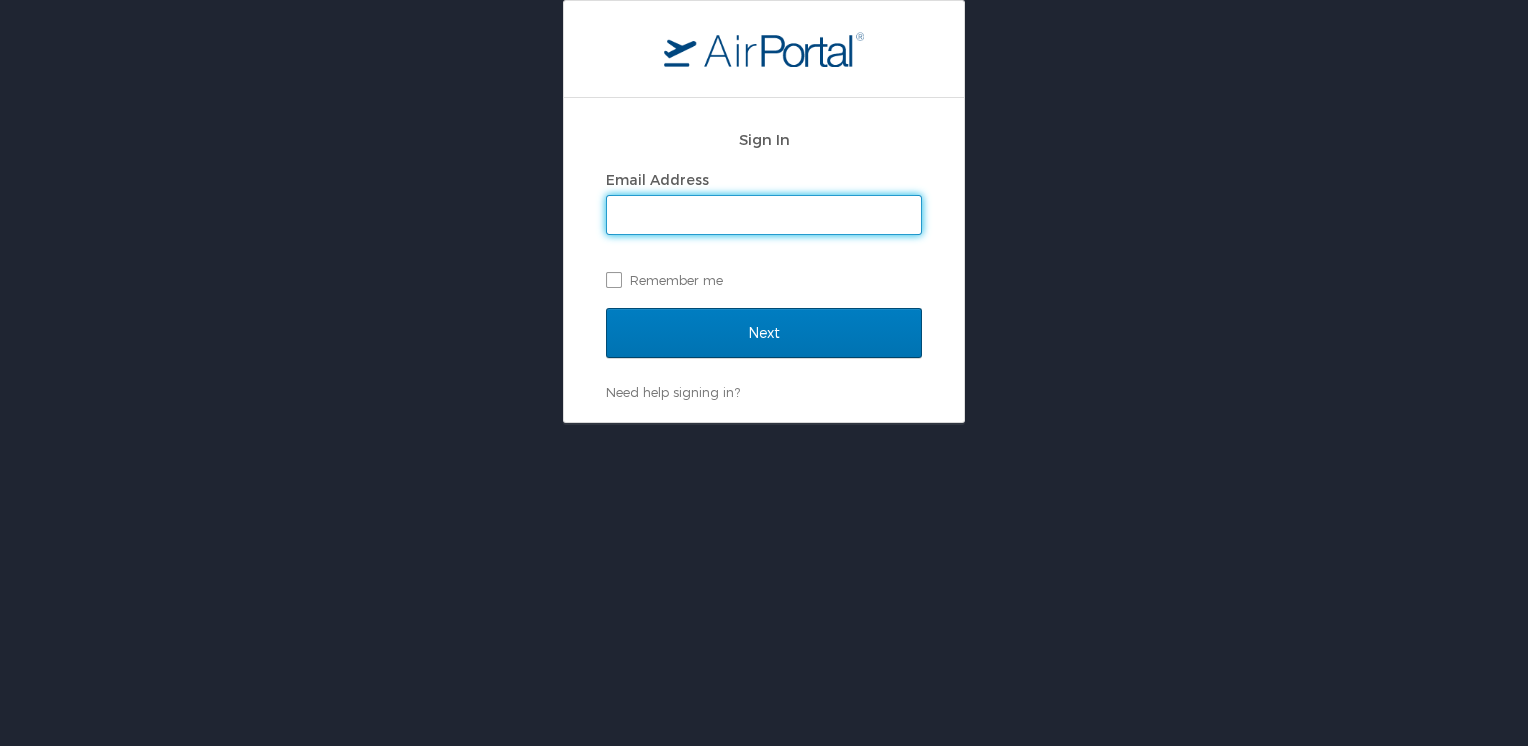 paste on "[EMAIL]" 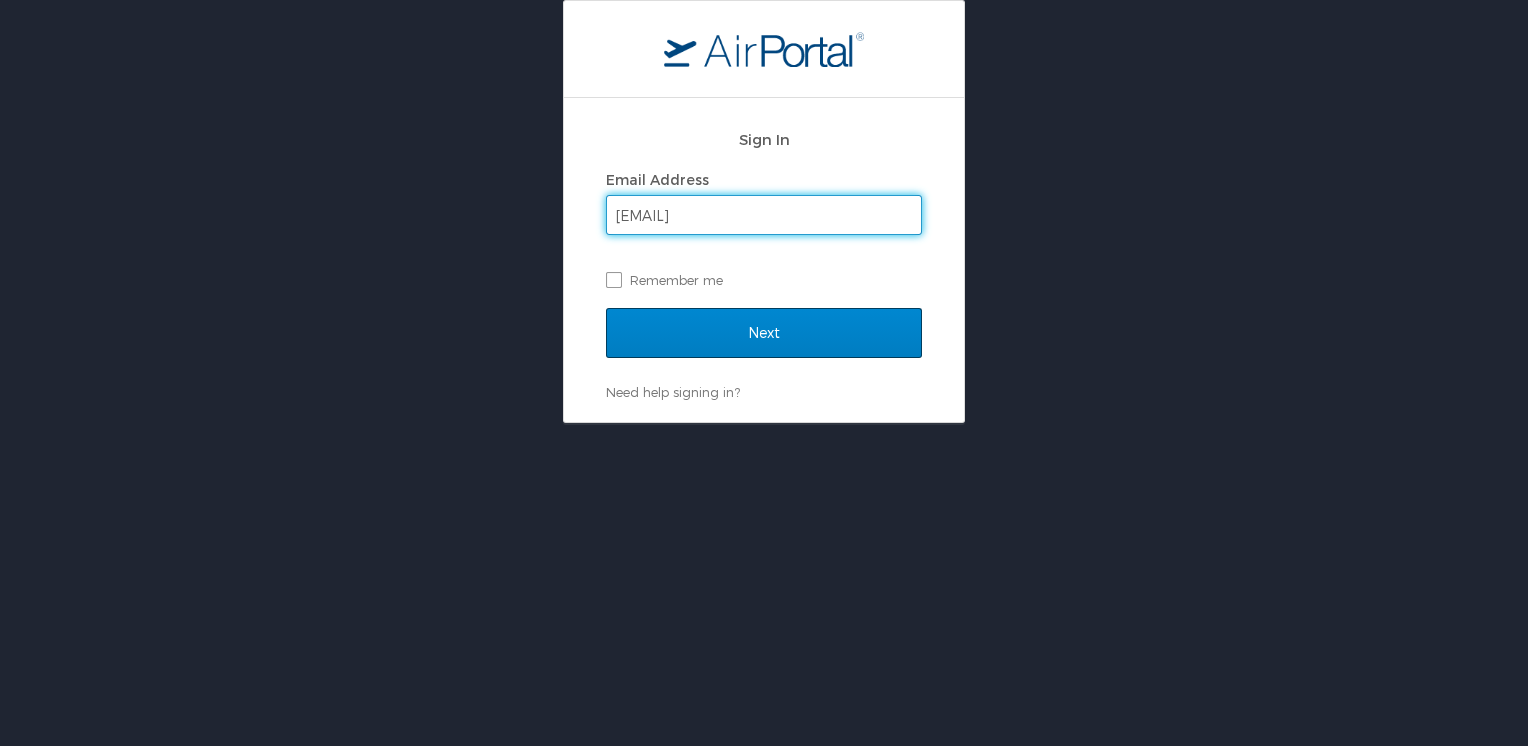 type on "[EMAIL]" 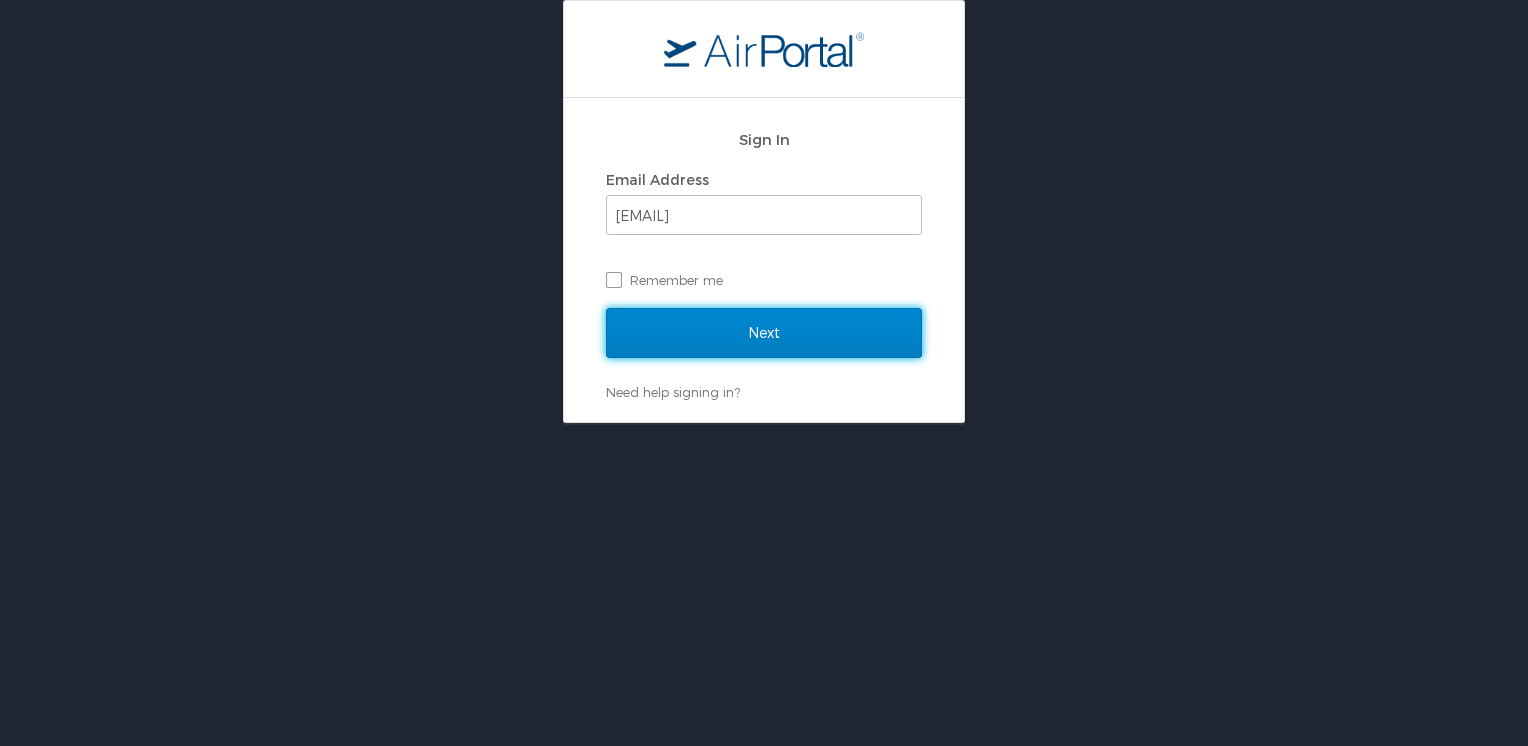 click on "Next" at bounding box center [764, 333] 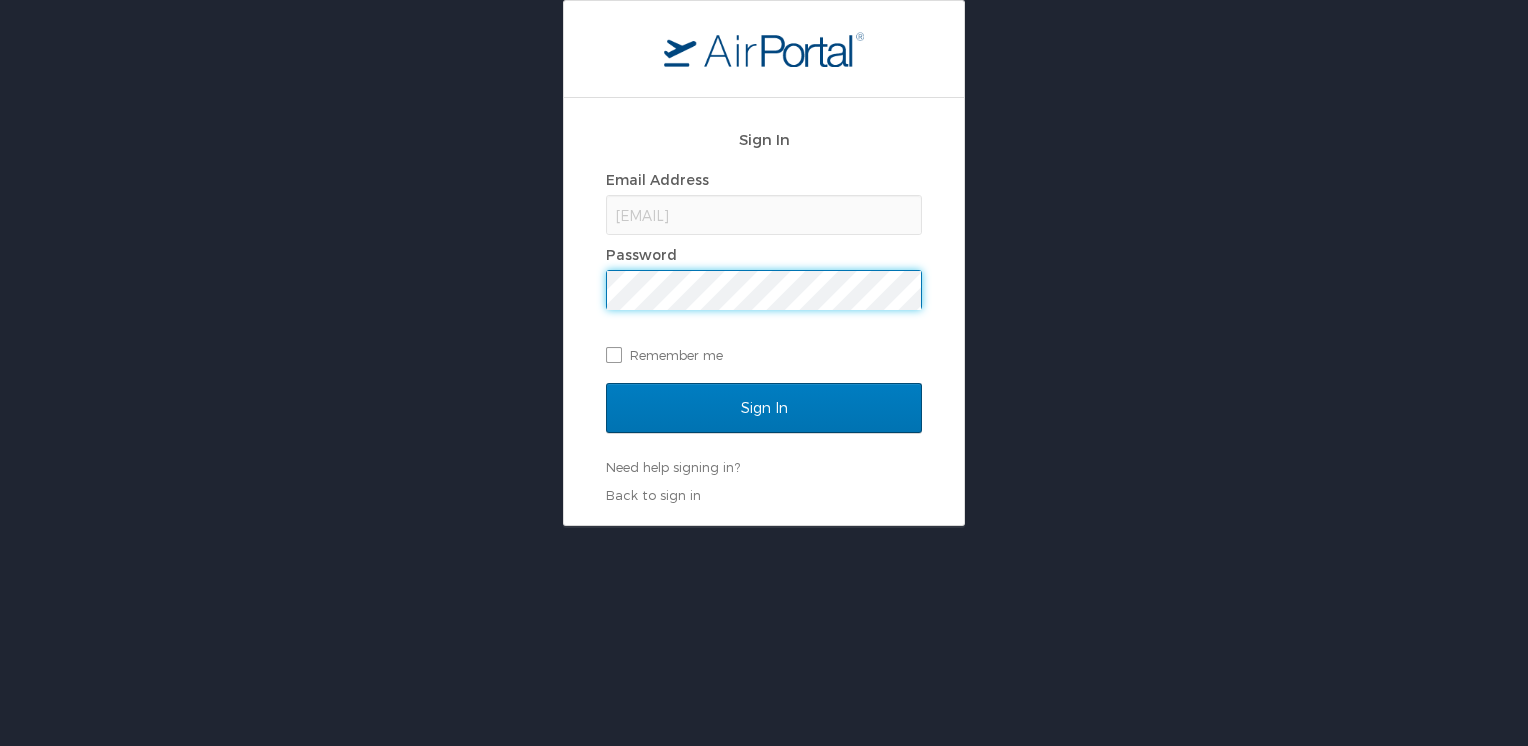 scroll, scrollTop: 0, scrollLeft: 0, axis: both 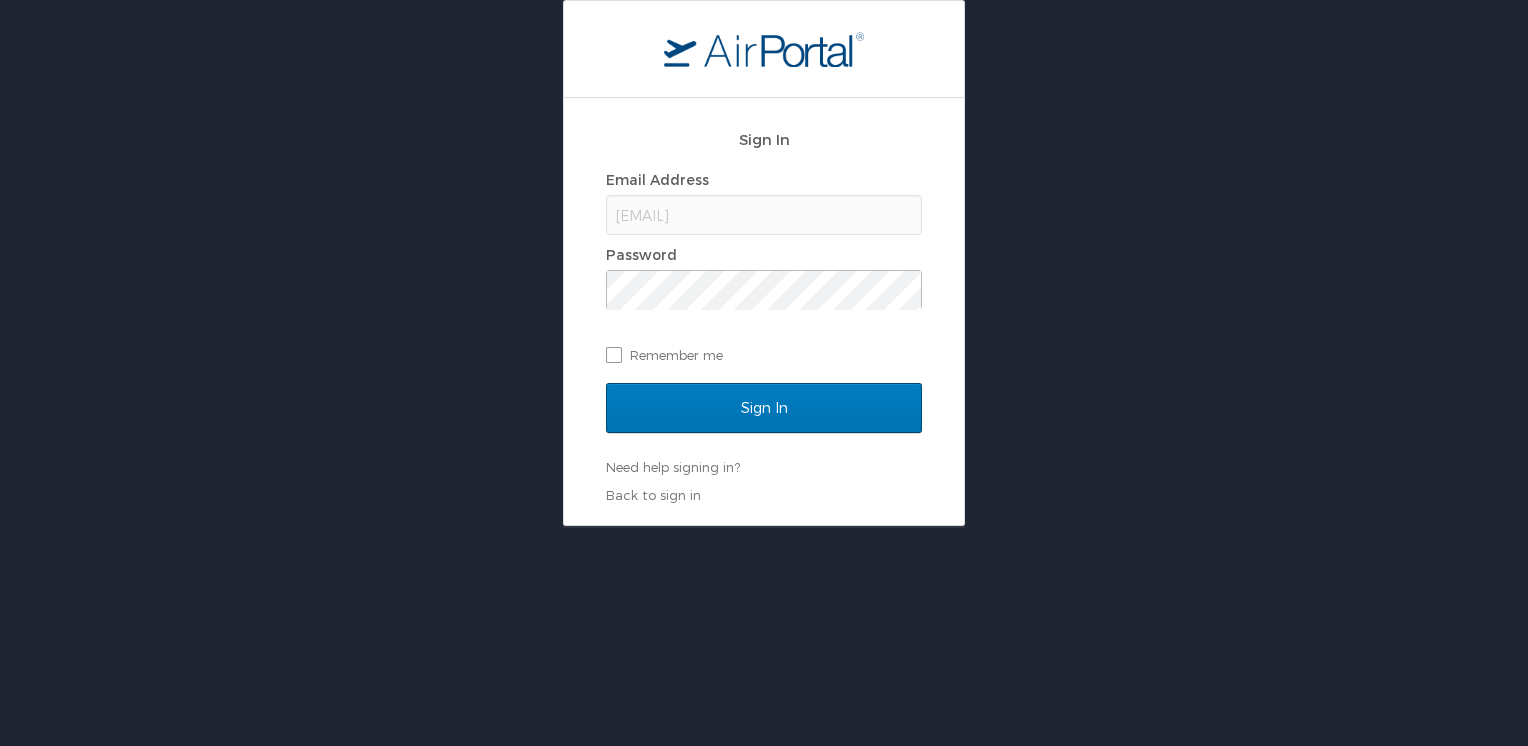 click on "Sign In Email Address  [EMAIL] Password  Remember me Sign In Need help signing in? Forgot password? Help Back to sign in" at bounding box center (764, 263) 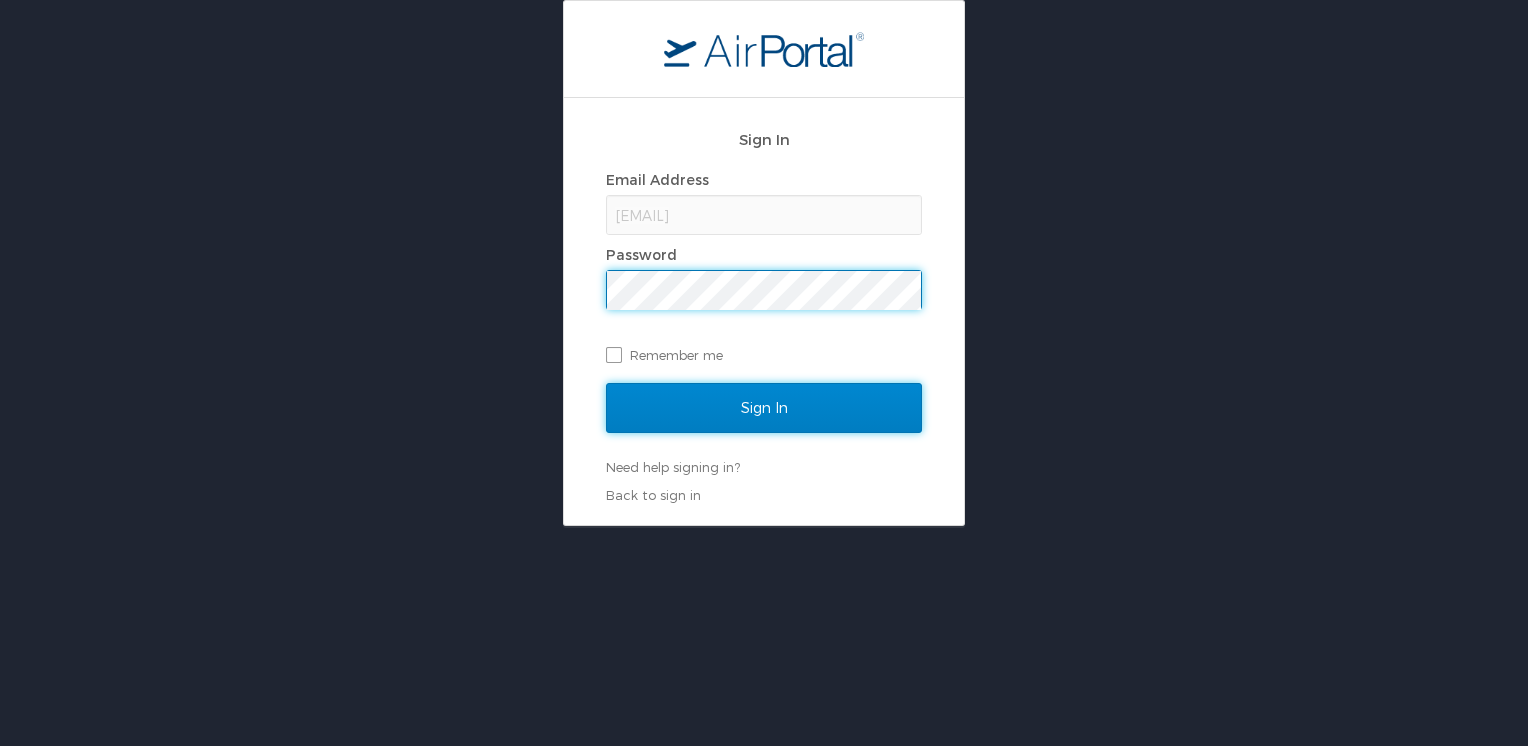 click on "Sign In" at bounding box center [764, 408] 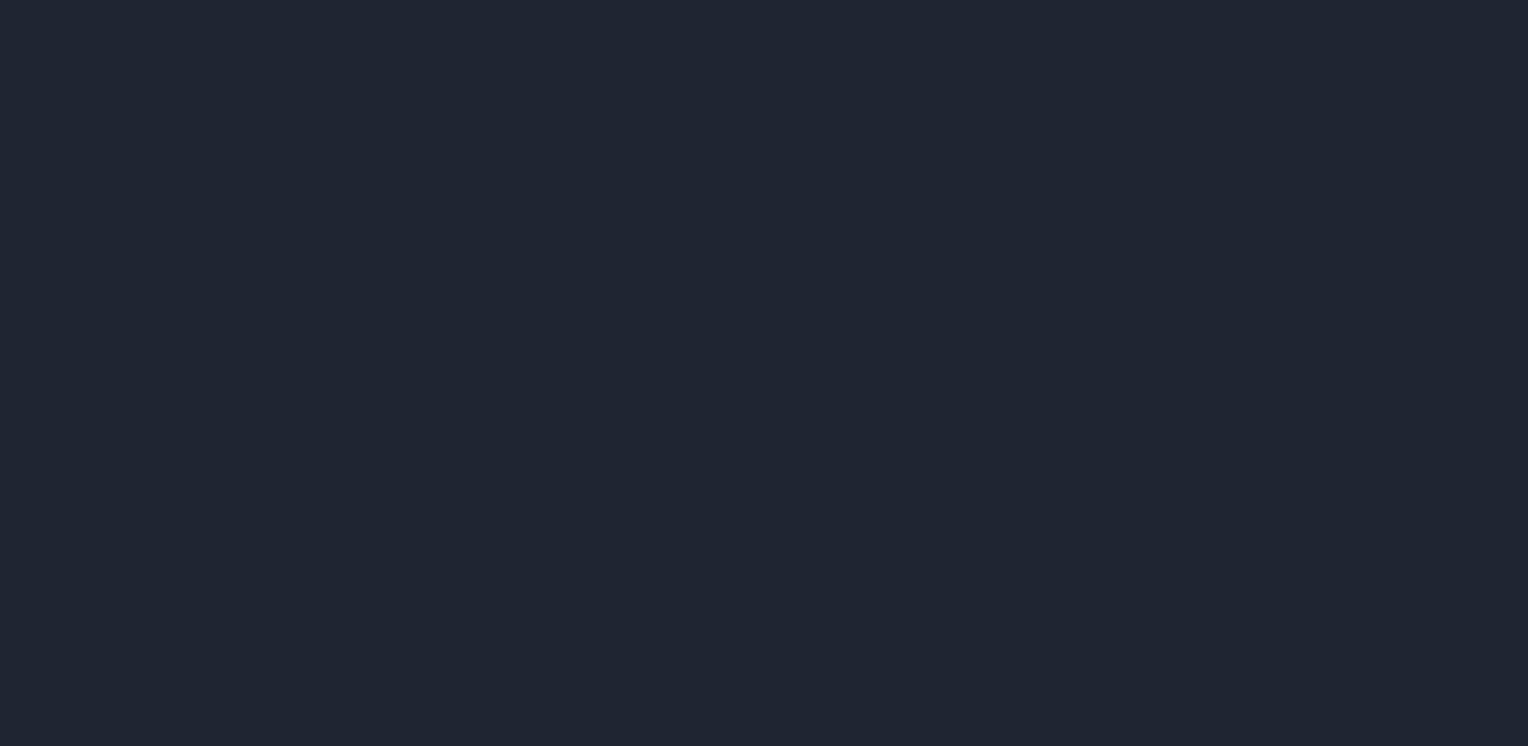 scroll, scrollTop: 0, scrollLeft: 0, axis: both 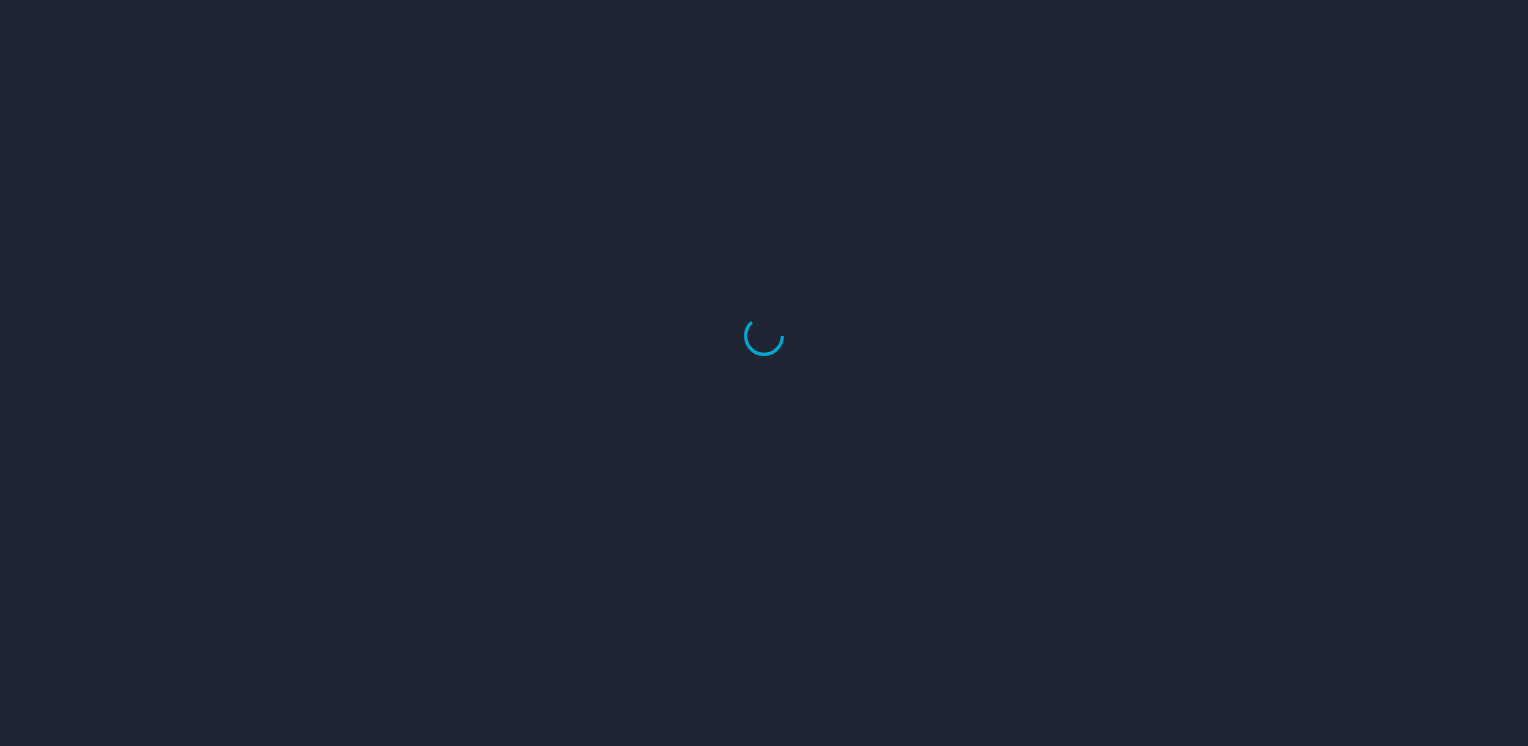select on "US" 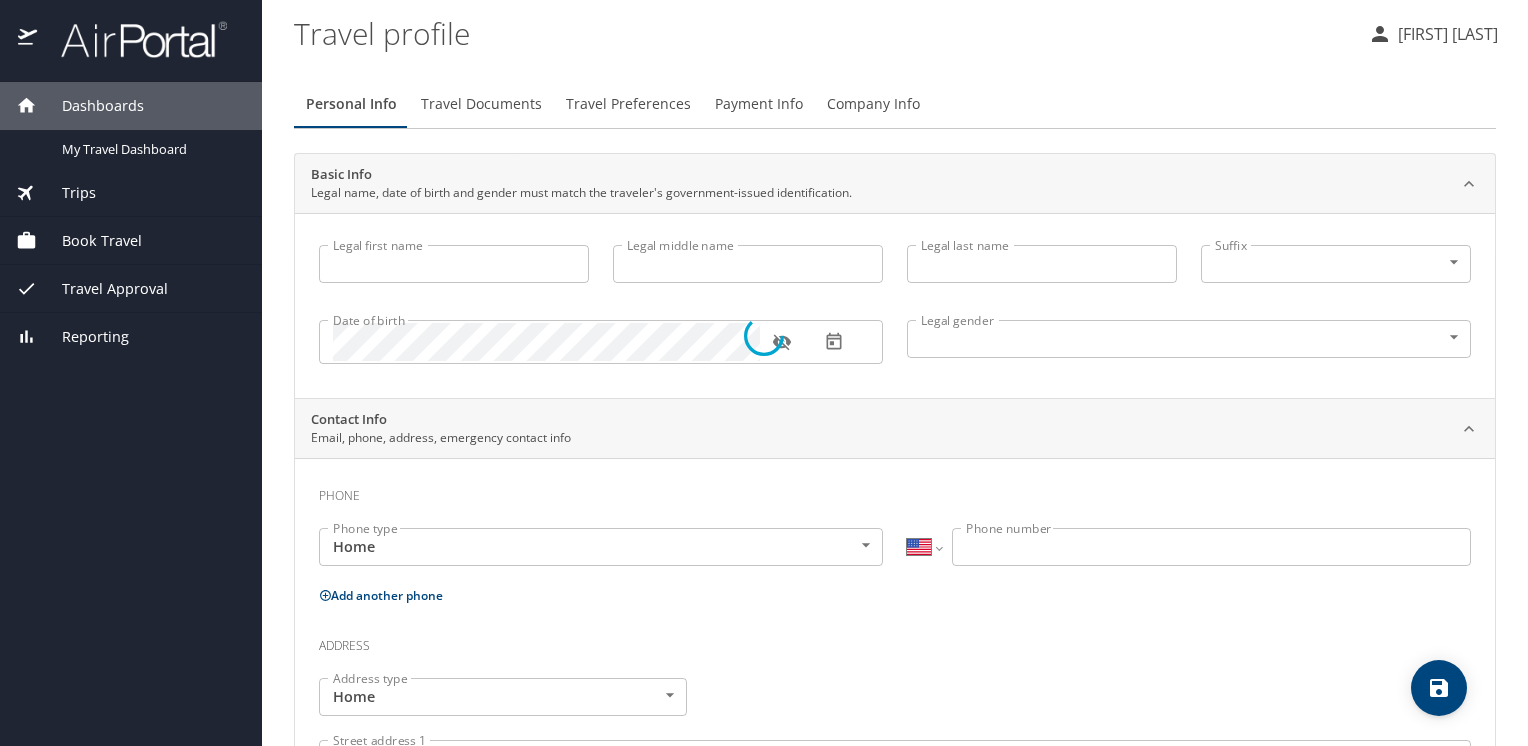 type on "Margaret" 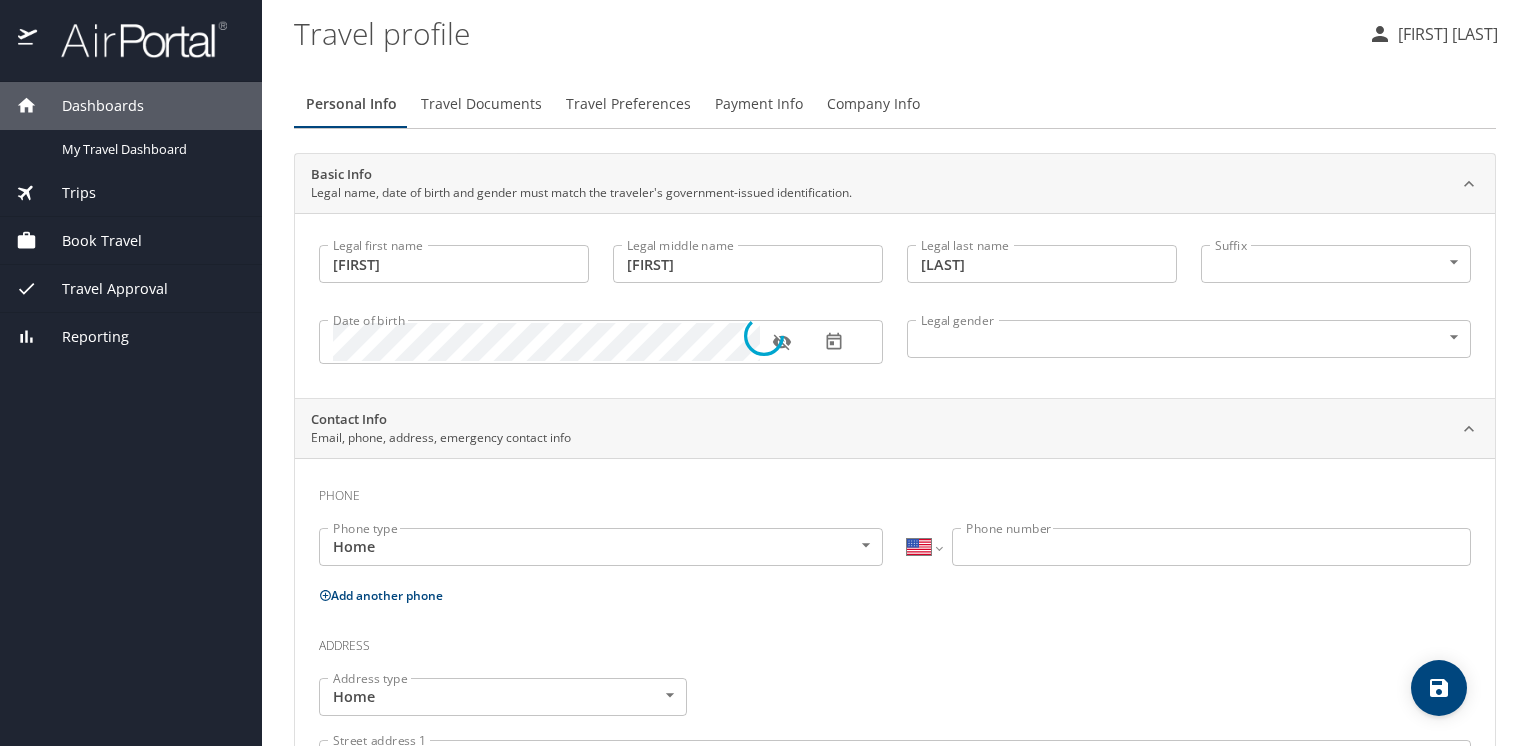 select on "US" 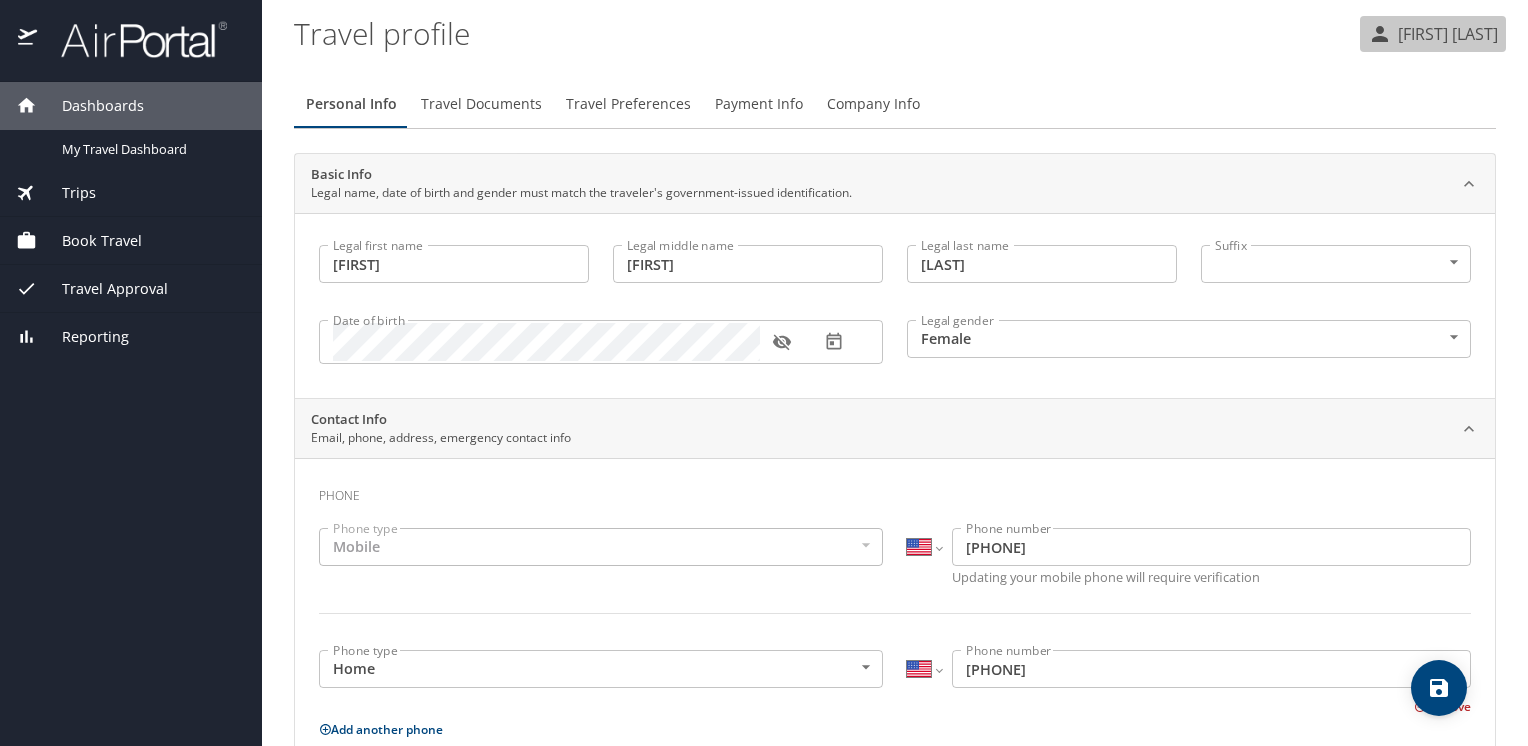 click on "Margaret Stein" at bounding box center (1445, 34) 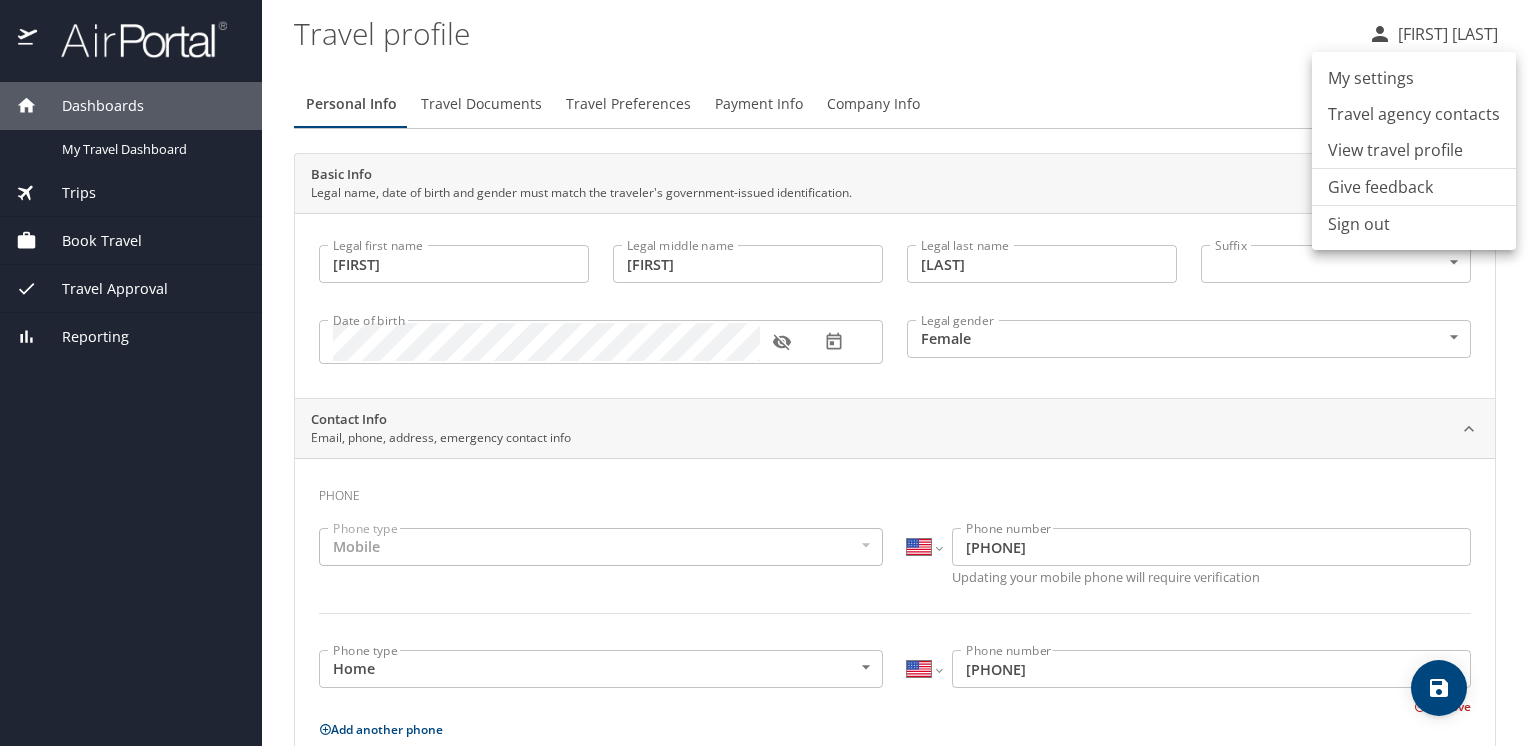 click on "Sign out" at bounding box center [1414, 224] 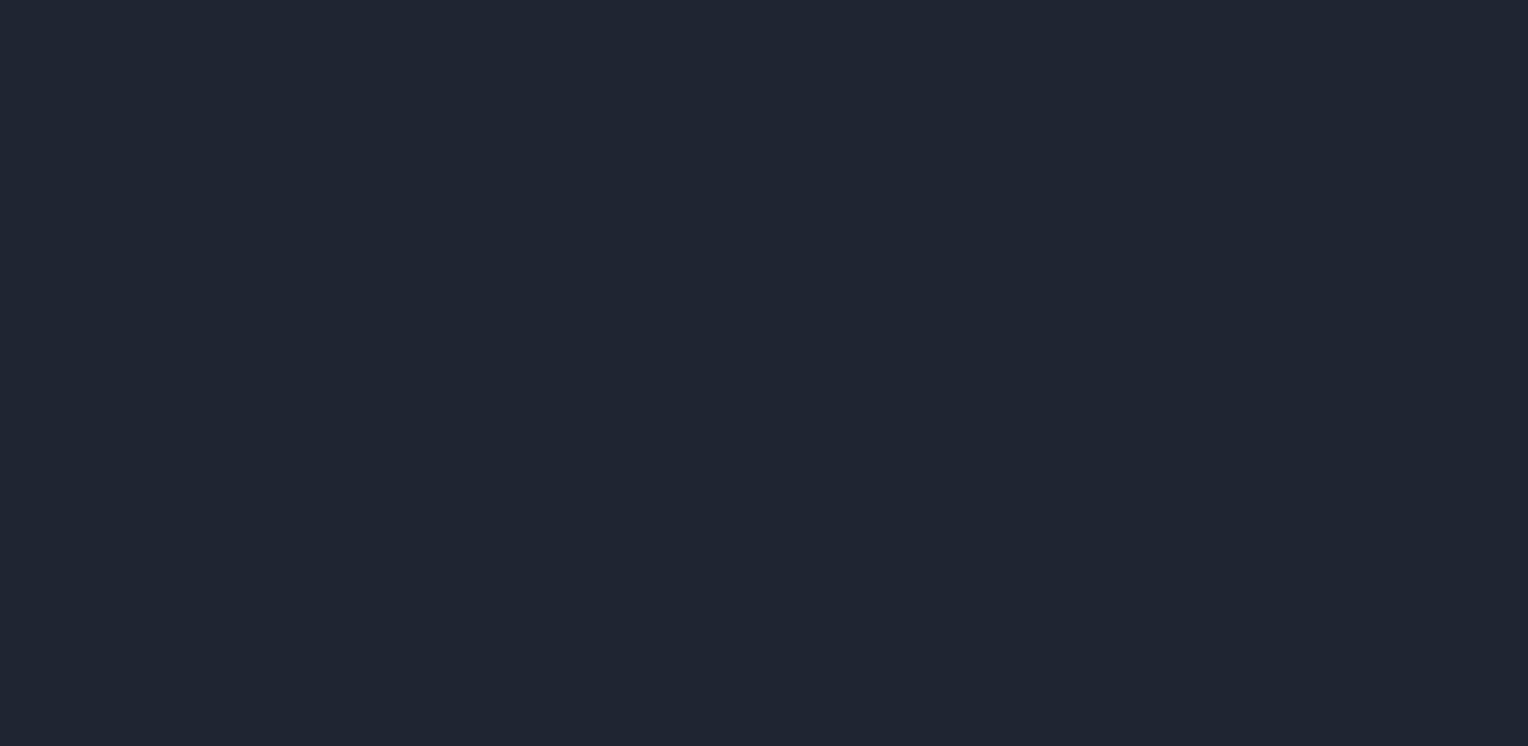 scroll, scrollTop: 0, scrollLeft: 0, axis: both 